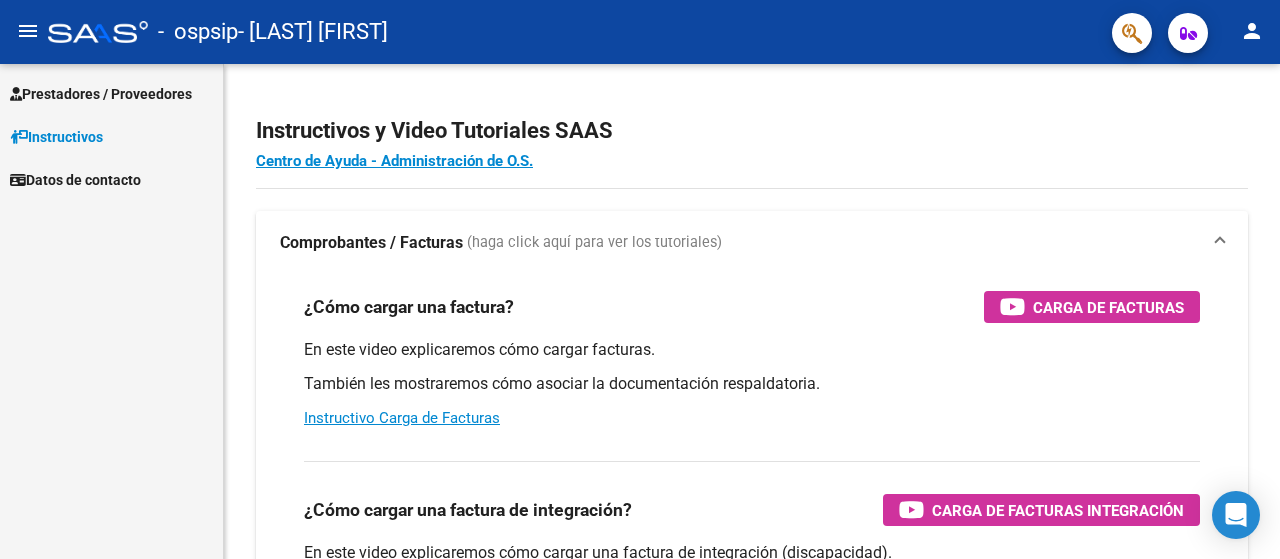 scroll, scrollTop: 0, scrollLeft: 0, axis: both 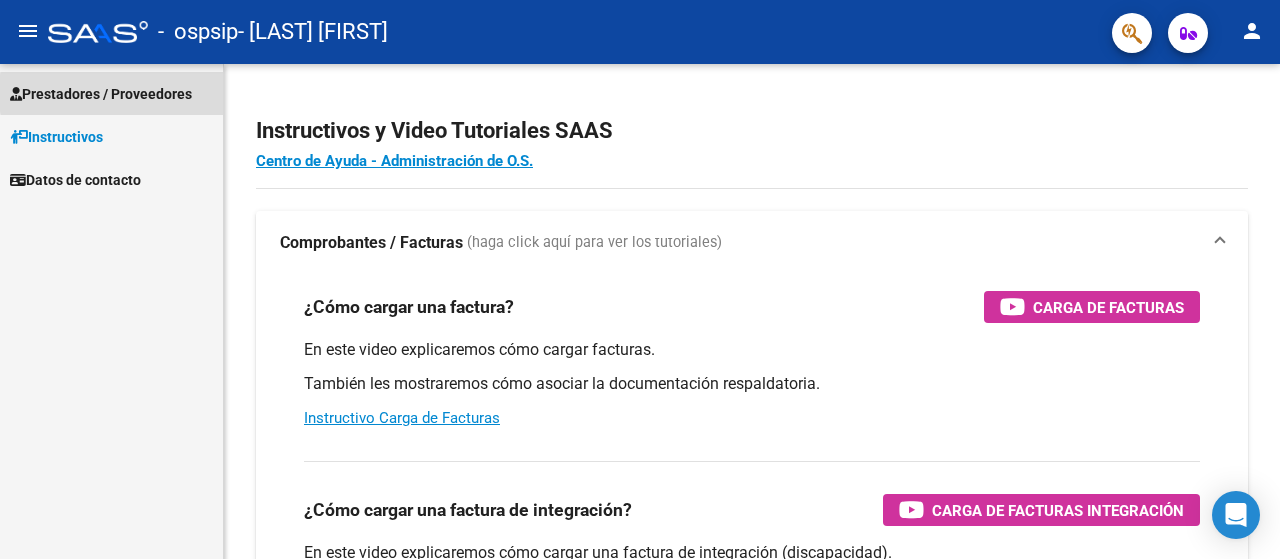 click on "Prestadores / Proveedores" at bounding box center (101, 94) 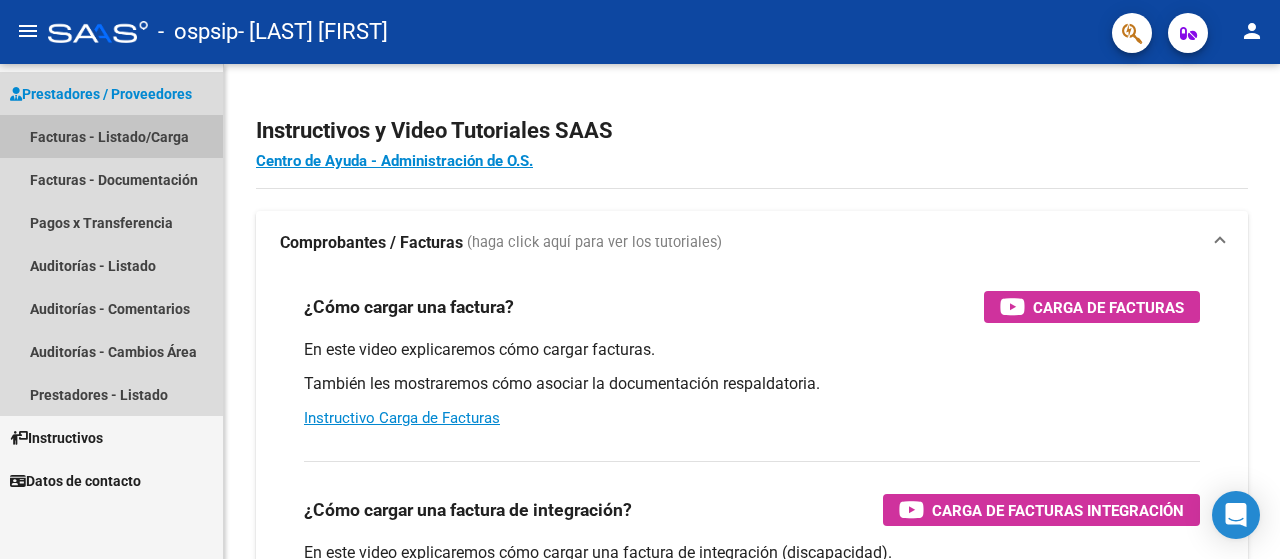 click on "Facturas - Listado/Carga" at bounding box center (111, 136) 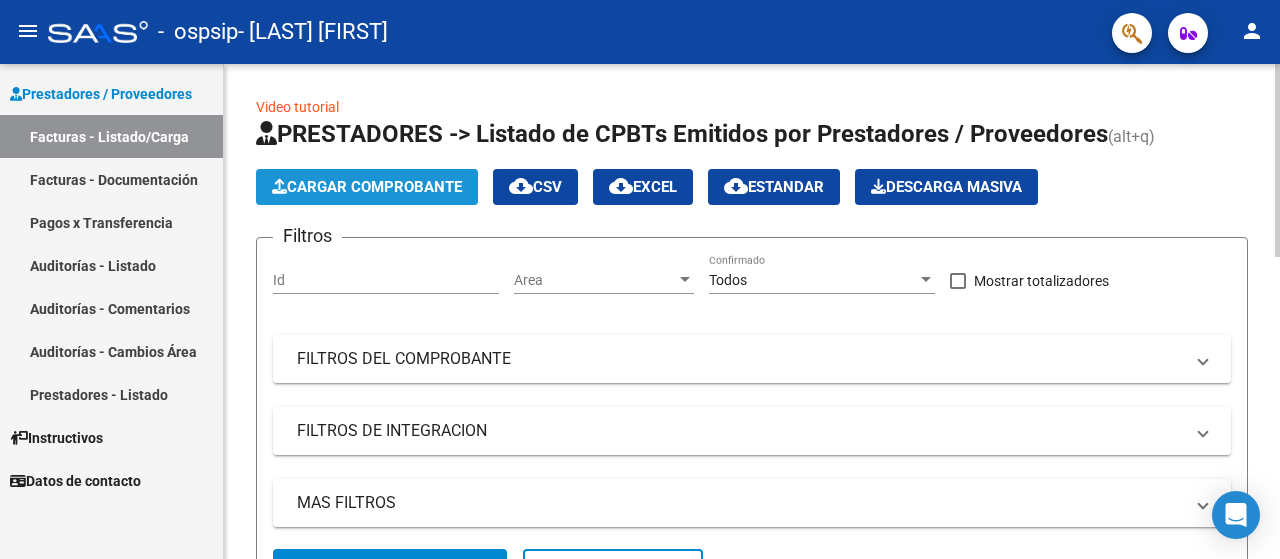 click on "Cargar Comprobante" 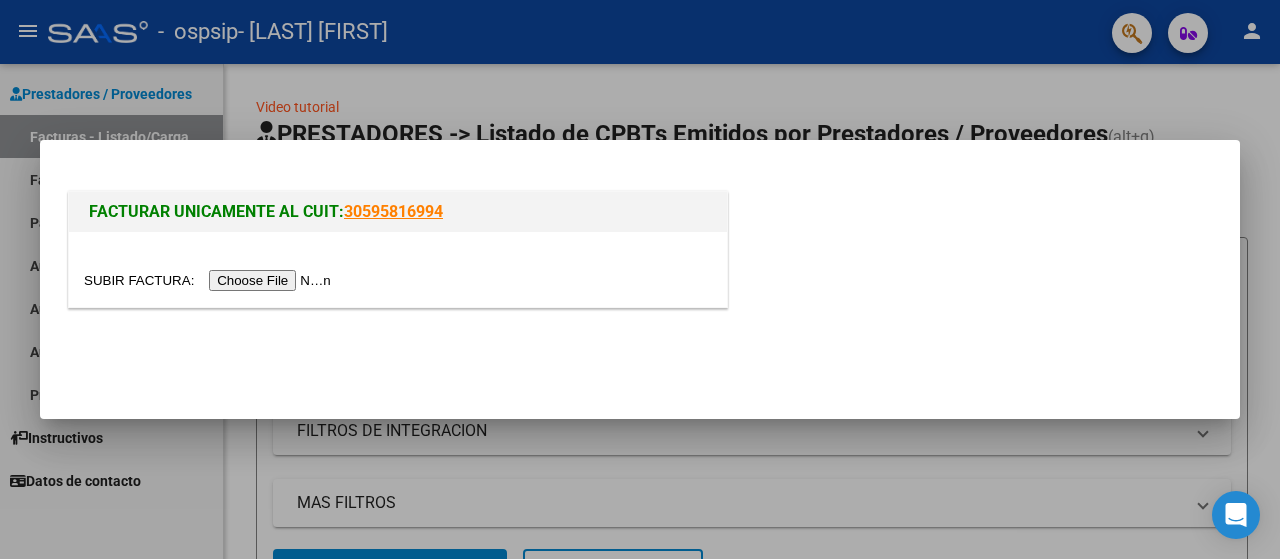 click at bounding box center (210, 280) 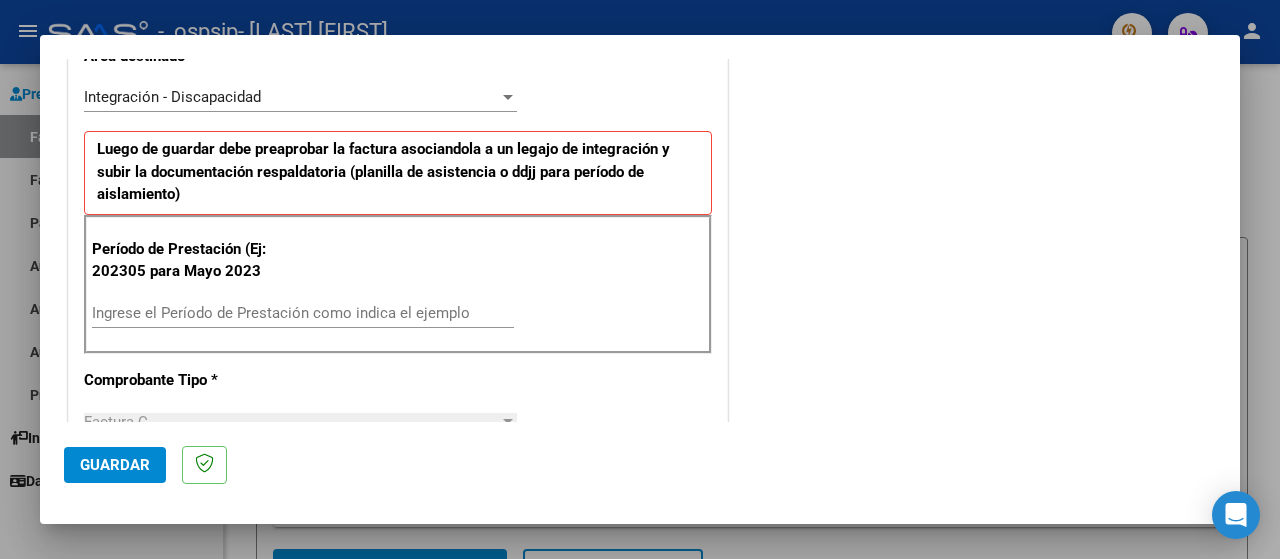 scroll, scrollTop: 454, scrollLeft: 0, axis: vertical 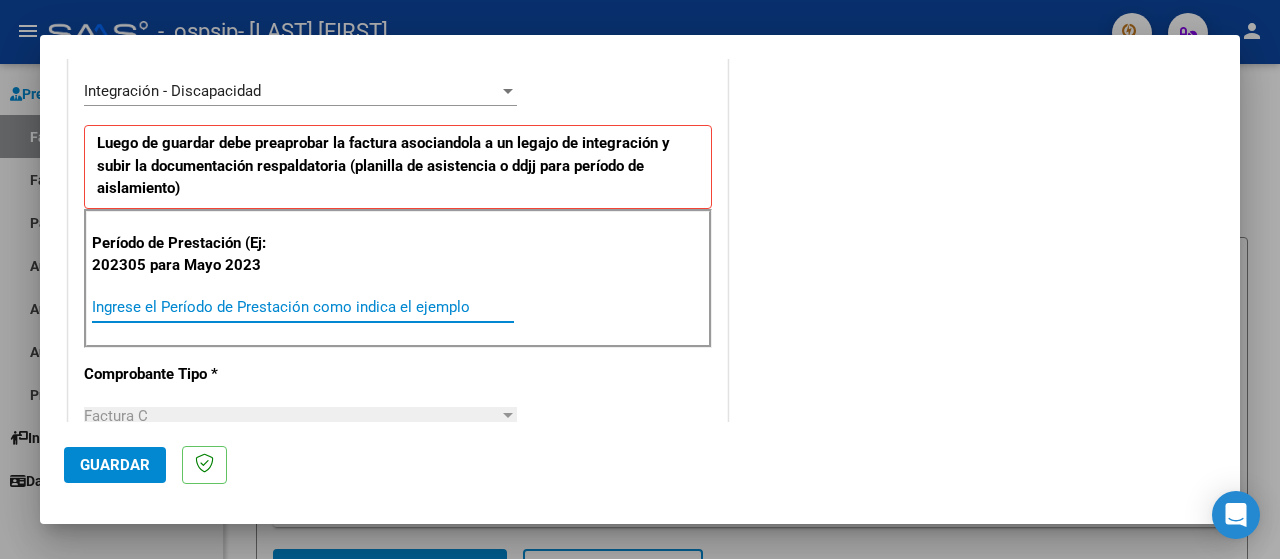 click on "Ingrese el Período de Prestación como indica el ejemplo" at bounding box center [303, 307] 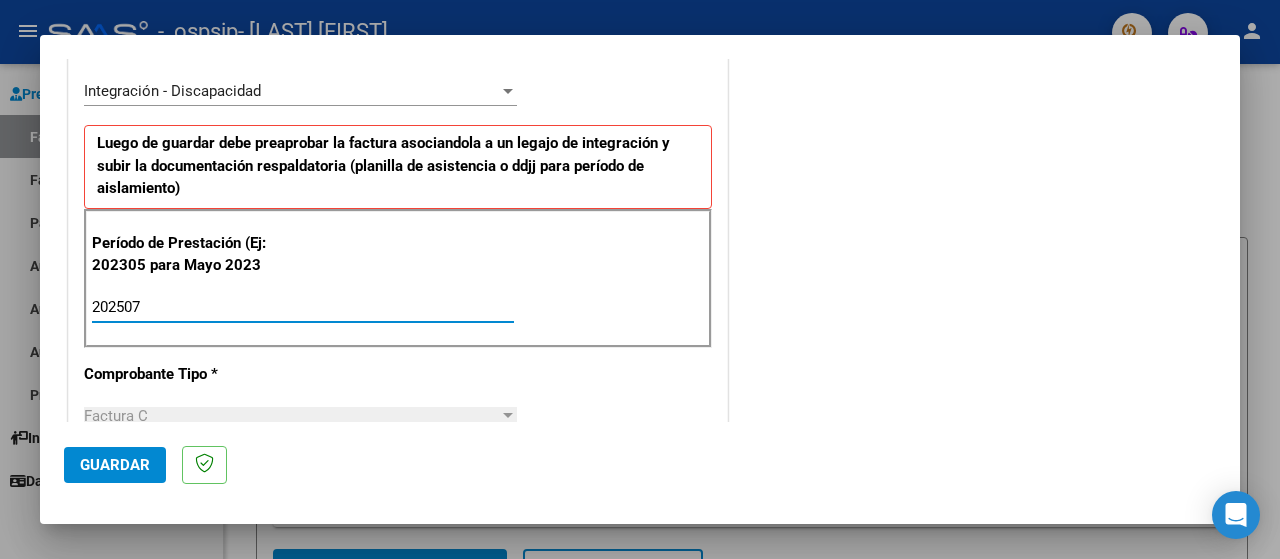 type on "202507" 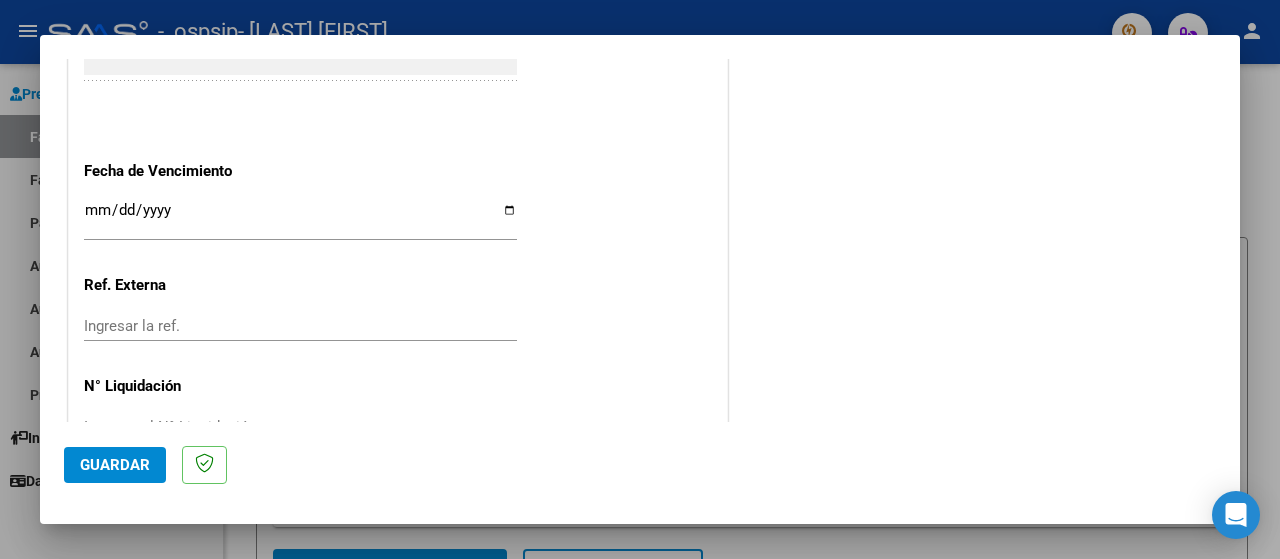 scroll, scrollTop: 1404, scrollLeft: 0, axis: vertical 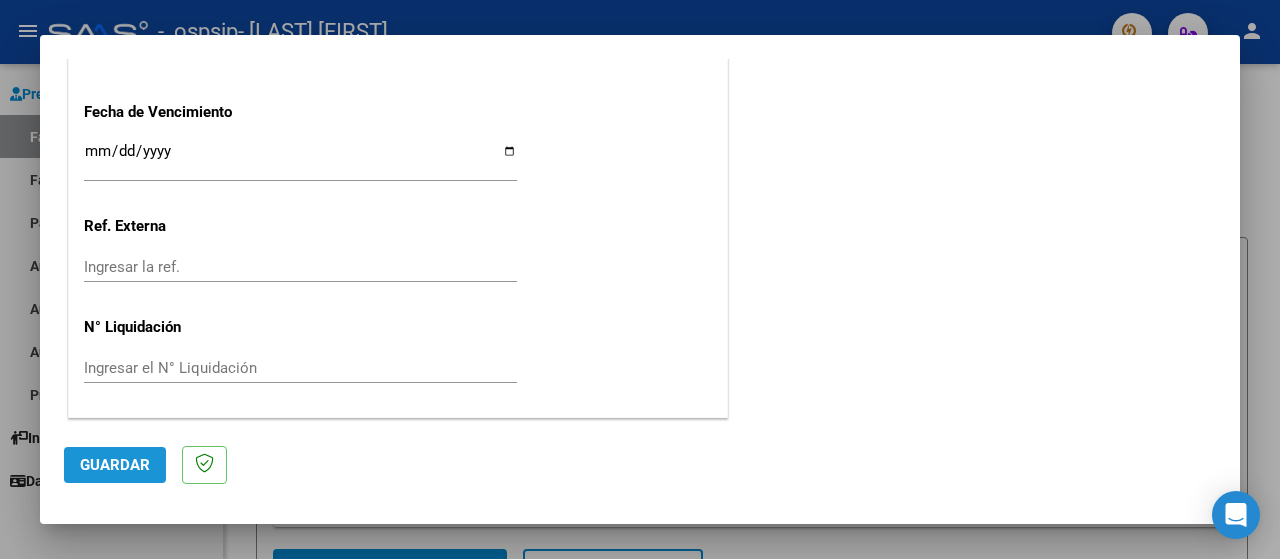 click on "Guardar" 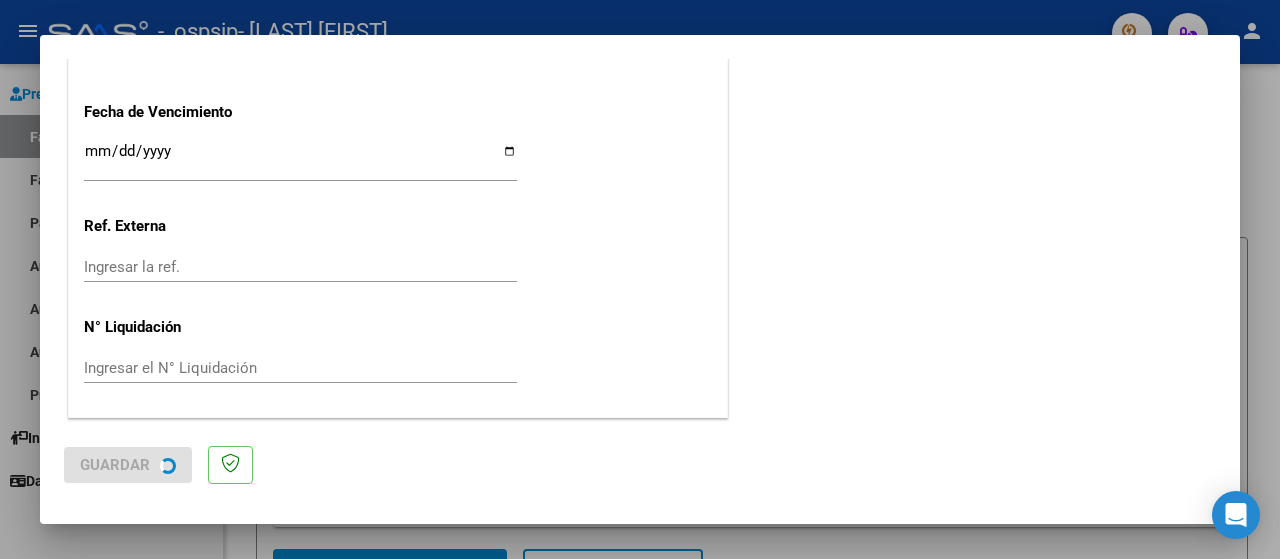 scroll, scrollTop: 0, scrollLeft: 0, axis: both 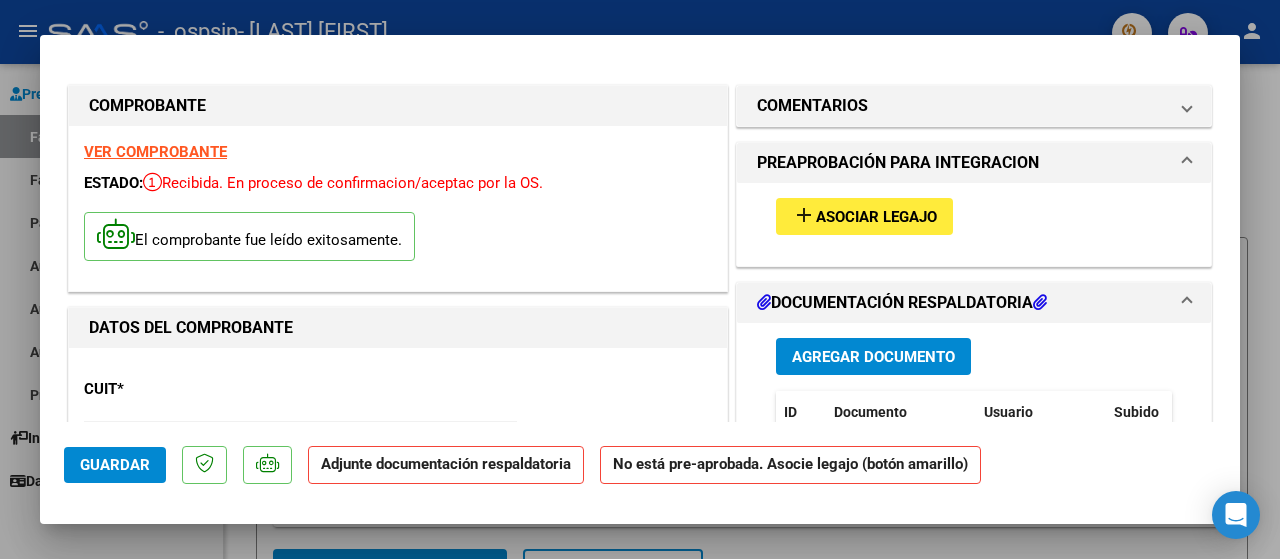 click on "Agregar Documento" at bounding box center (873, 357) 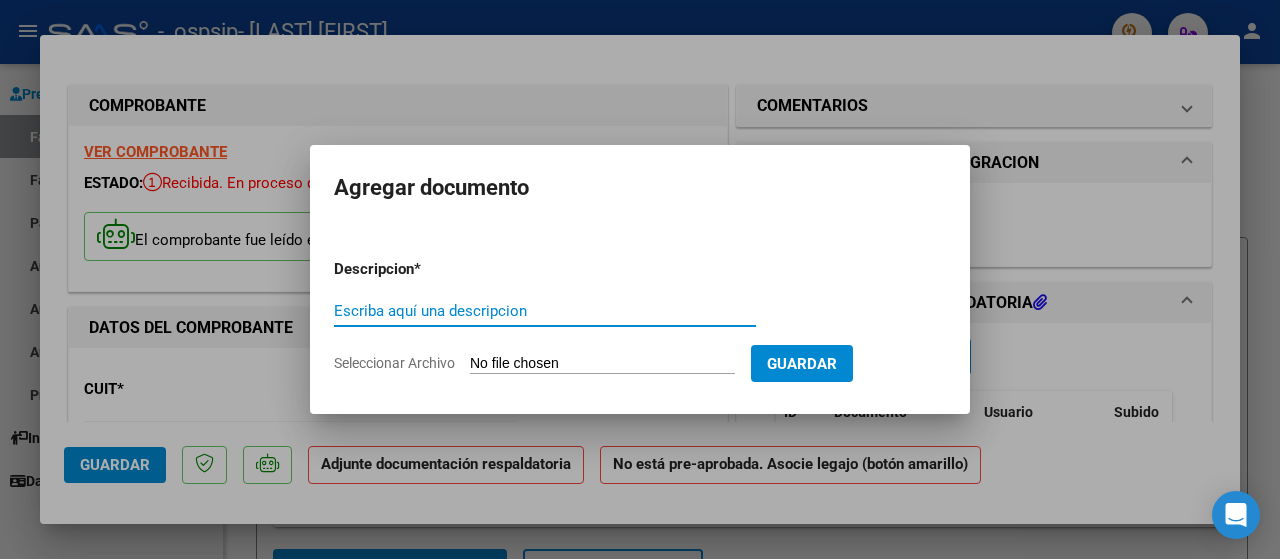 click on "Escriba aquí una descripcion" at bounding box center (545, 311) 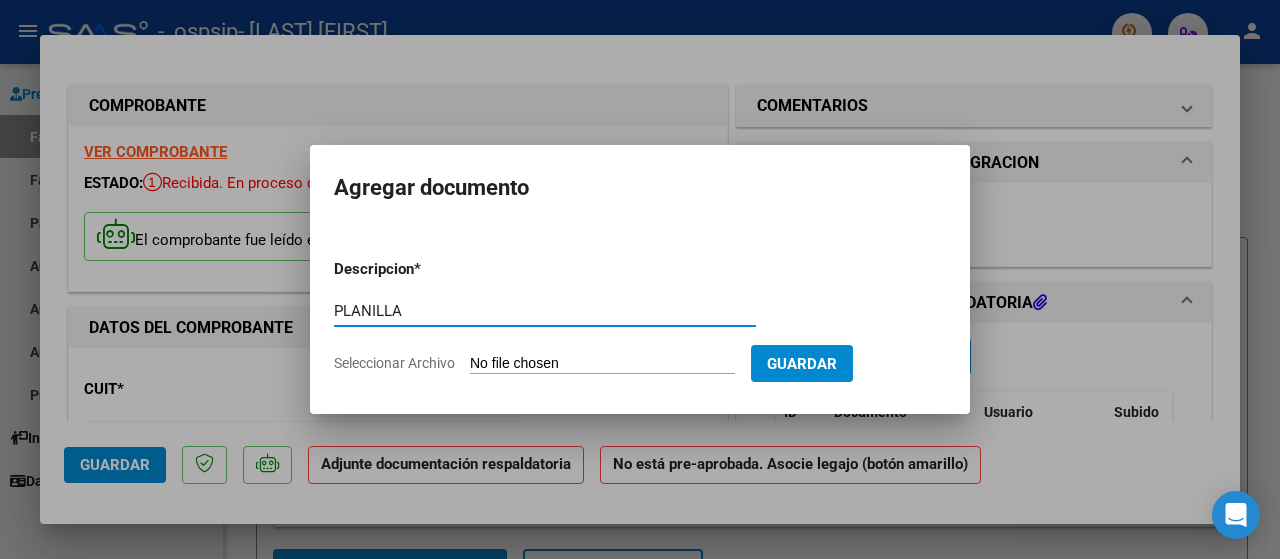 type on "PLANILLA" 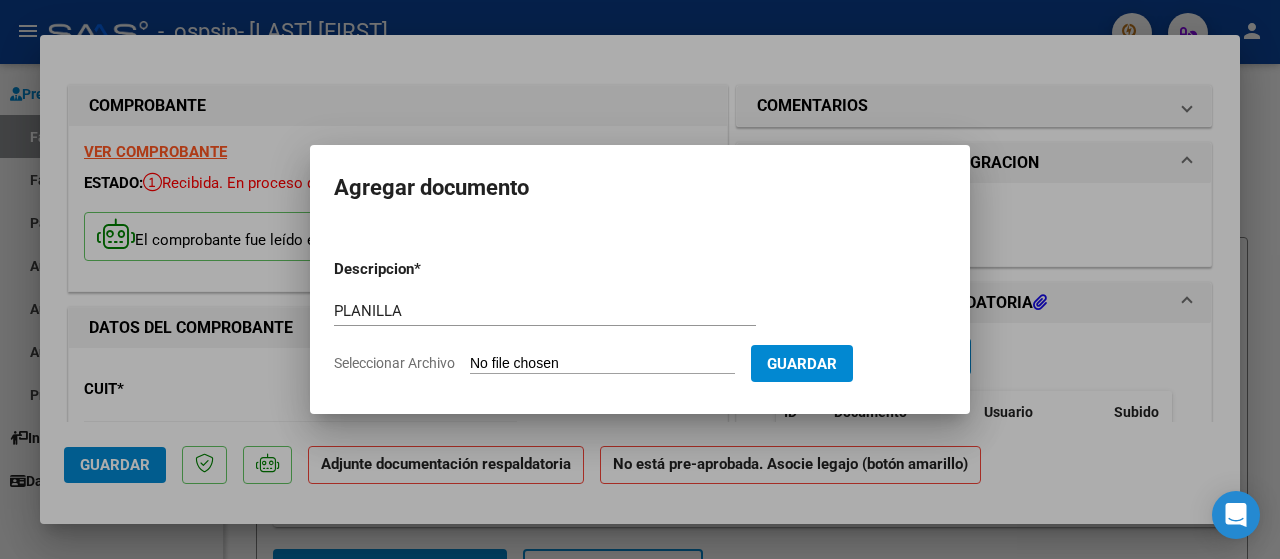 click on "Seleccionar Archivo" at bounding box center (602, 364) 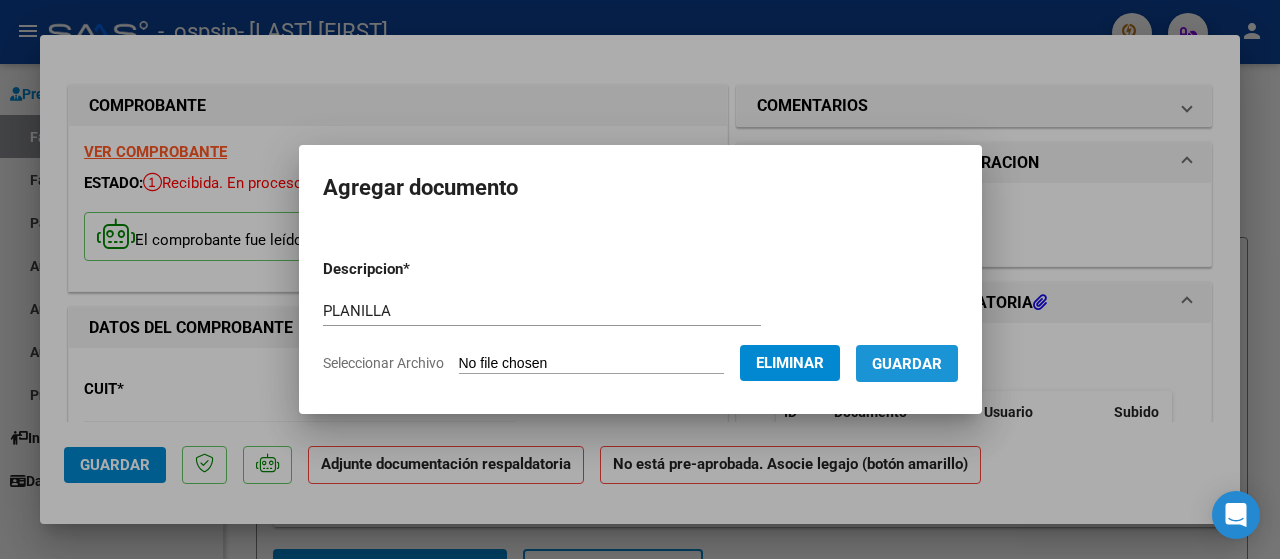 click on "Guardar" at bounding box center (907, 364) 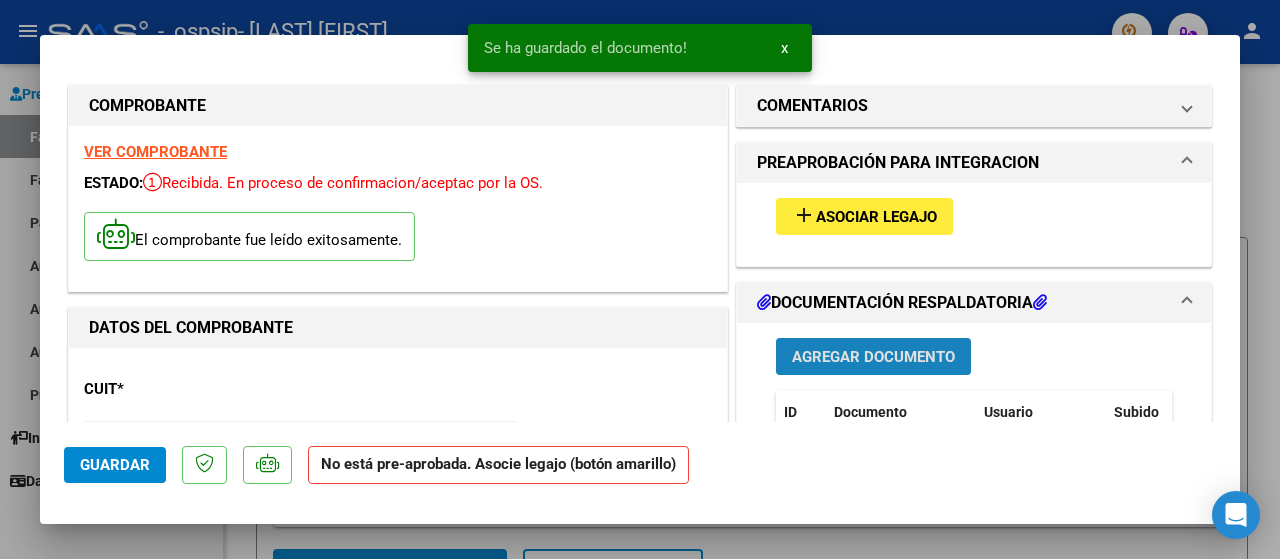 click on "Agregar Documento" at bounding box center (873, 357) 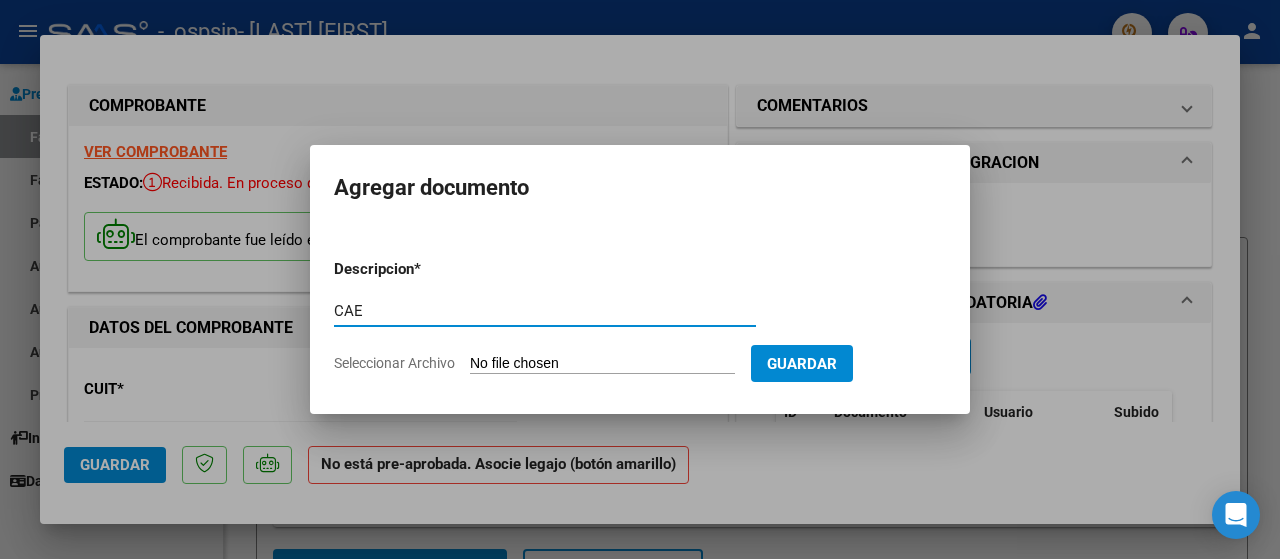 type on "CAE" 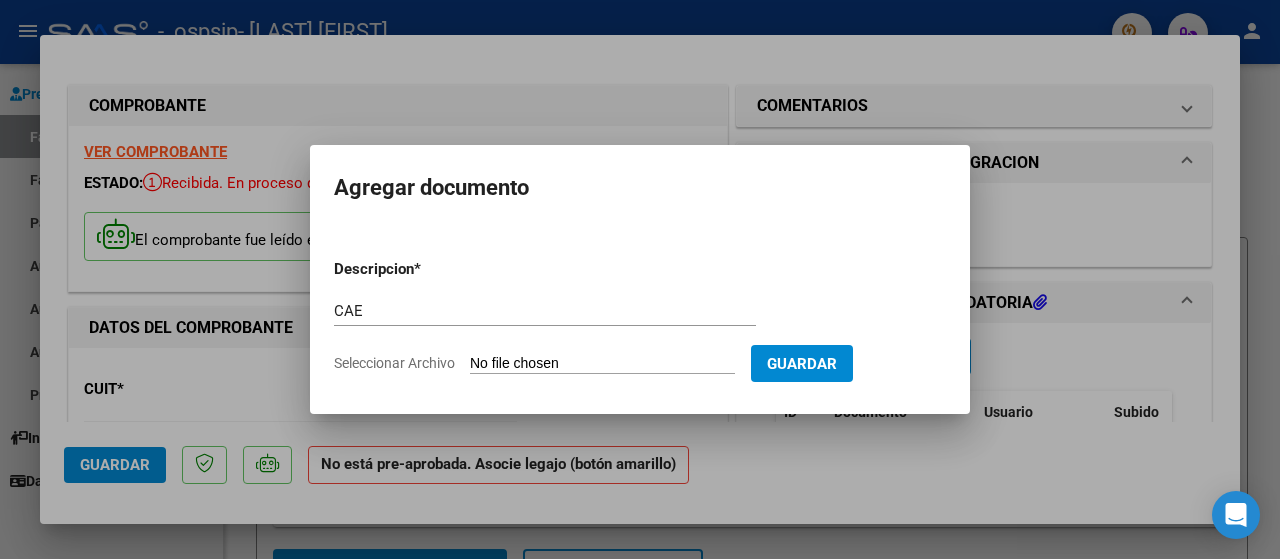 type on "C:\fakepath\[FILENAME].pdf" 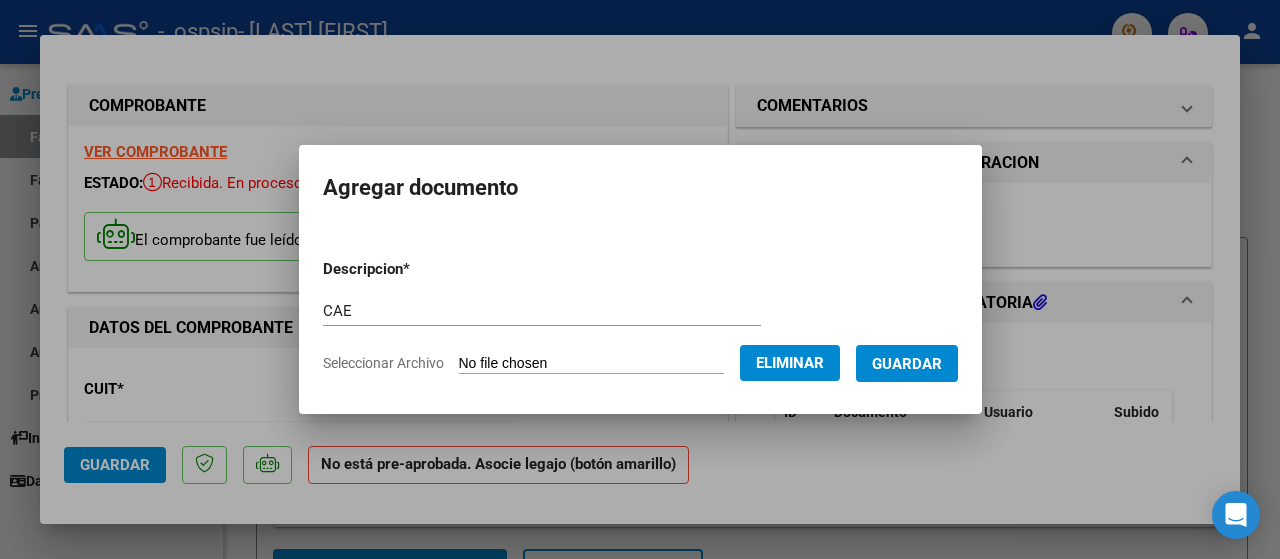 click on "Guardar" at bounding box center [907, 364] 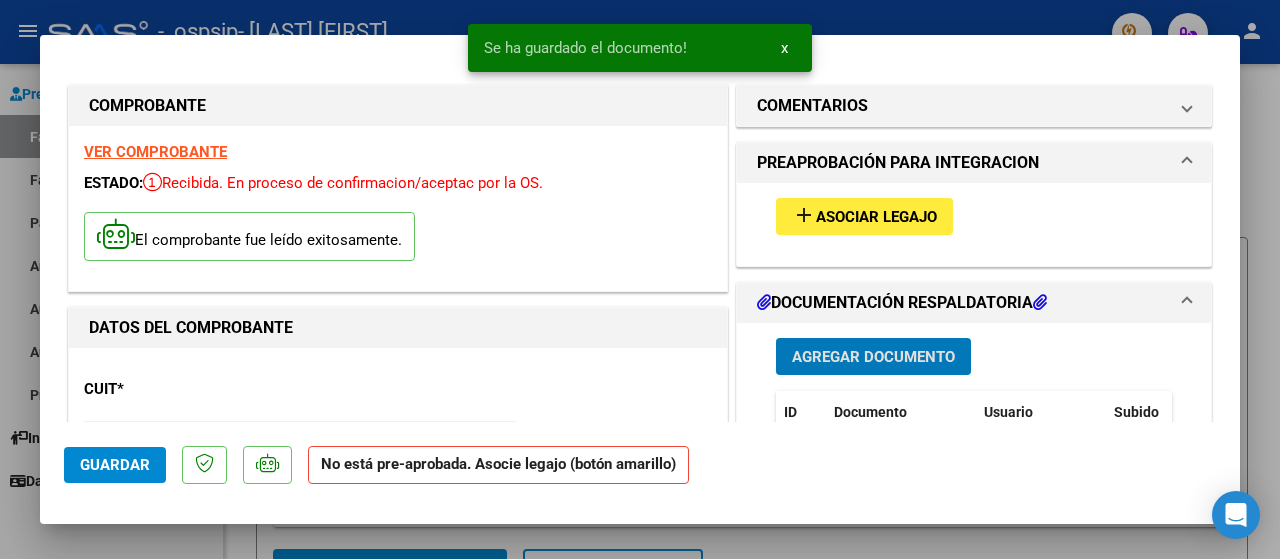 click on "Agregar Documento" at bounding box center (873, 357) 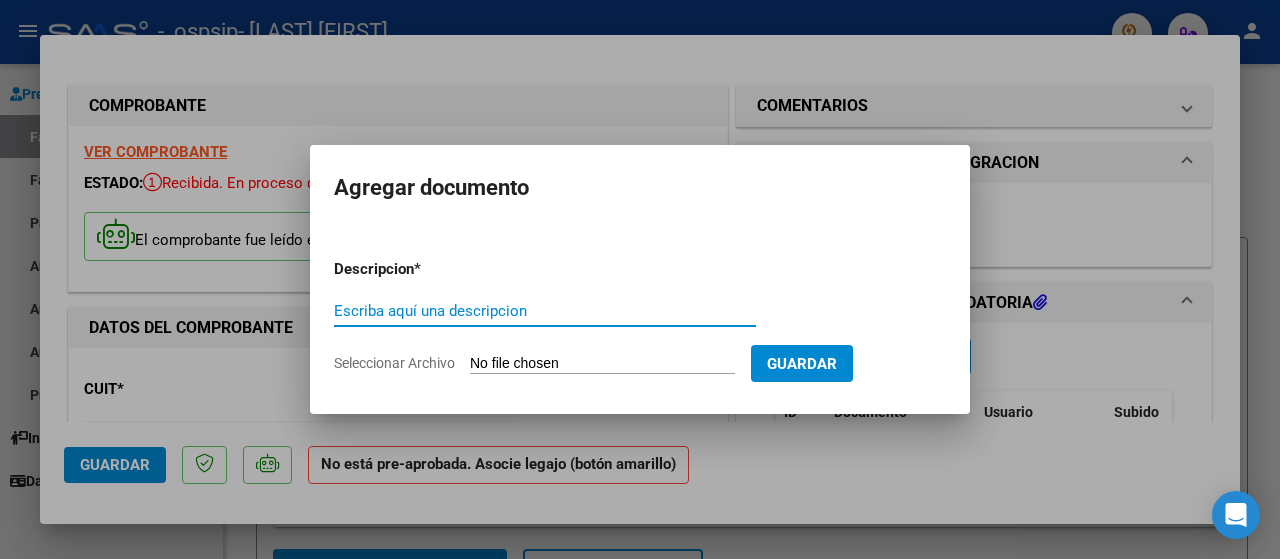 click on "Escriba aquí una descripcion" at bounding box center (545, 311) 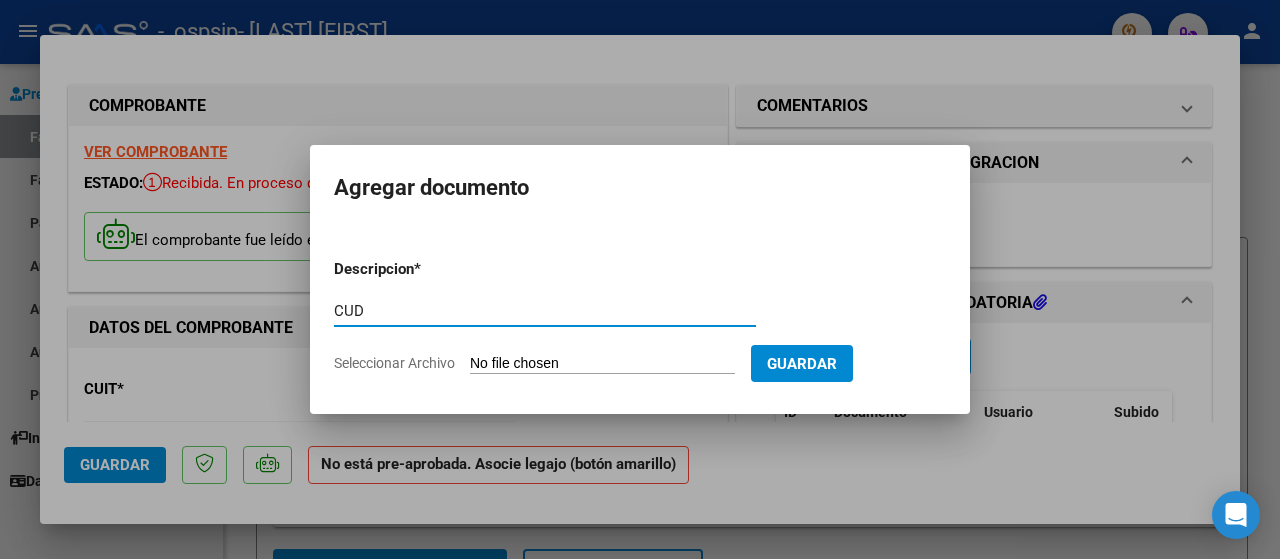 type on "CUD" 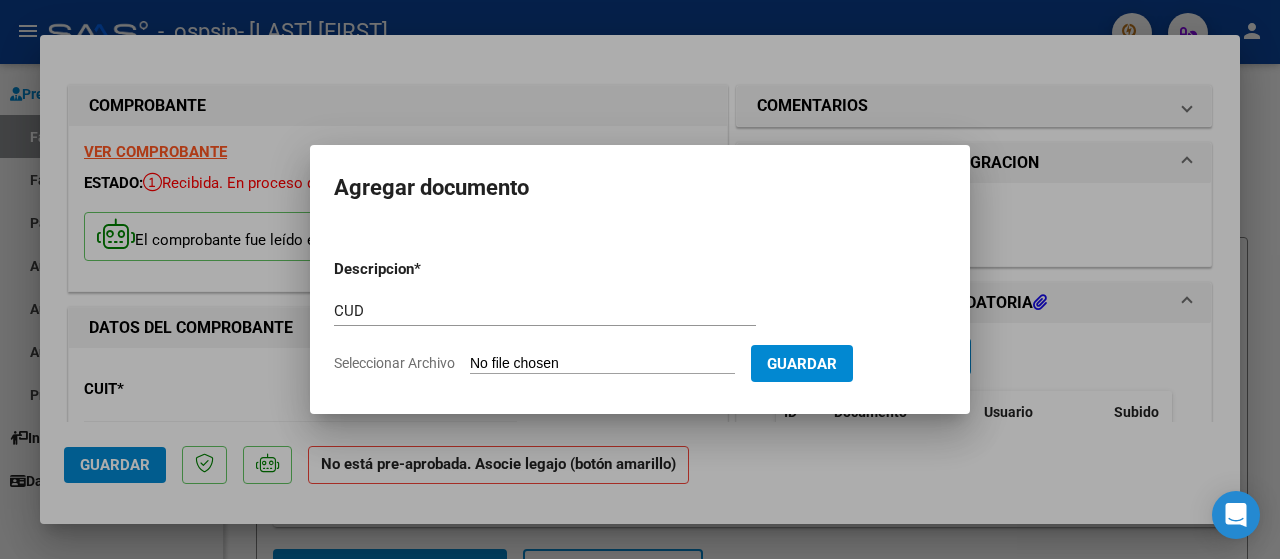 click on "Seleccionar Archivo" at bounding box center (602, 364) 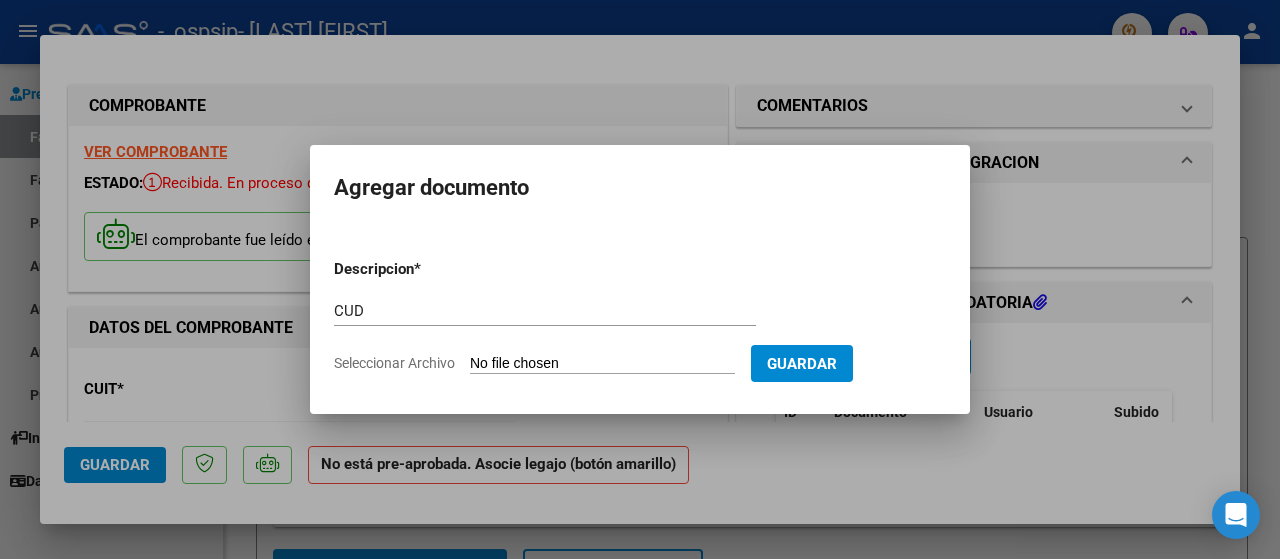 click on "Seleccionar Archivo" at bounding box center [602, 364] 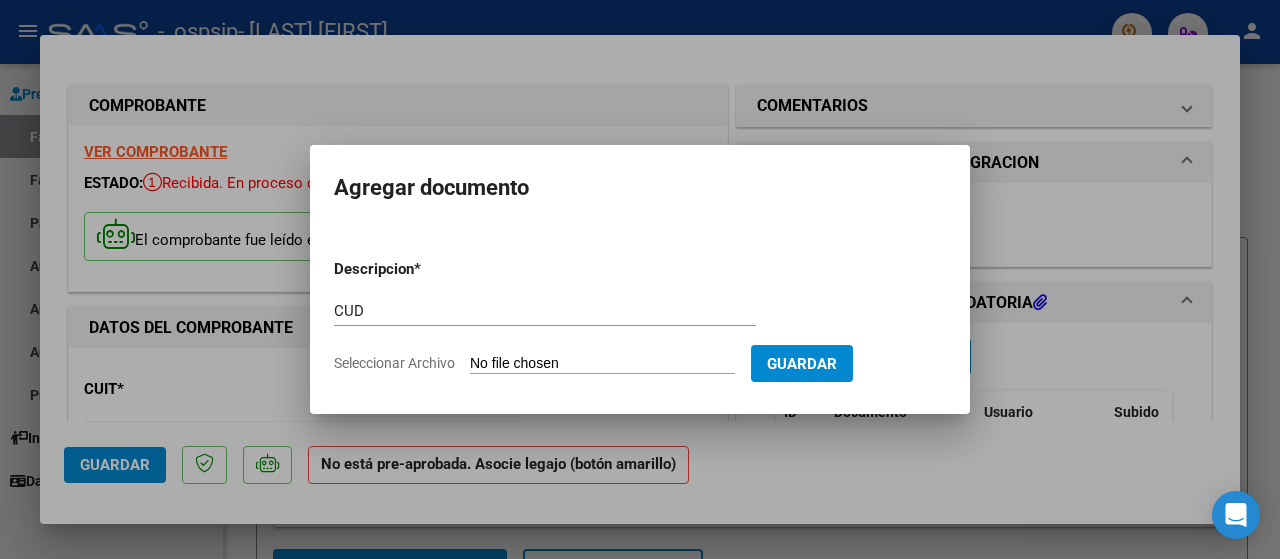 type on "C:\fakepath\CUD.jpg" 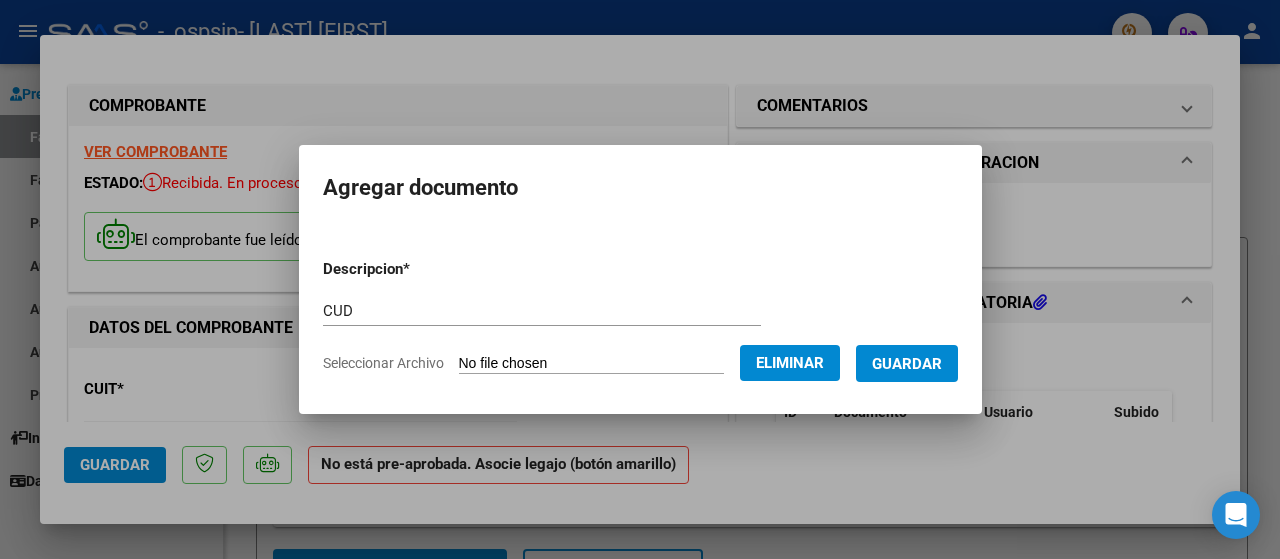 click on "Guardar" at bounding box center [907, 364] 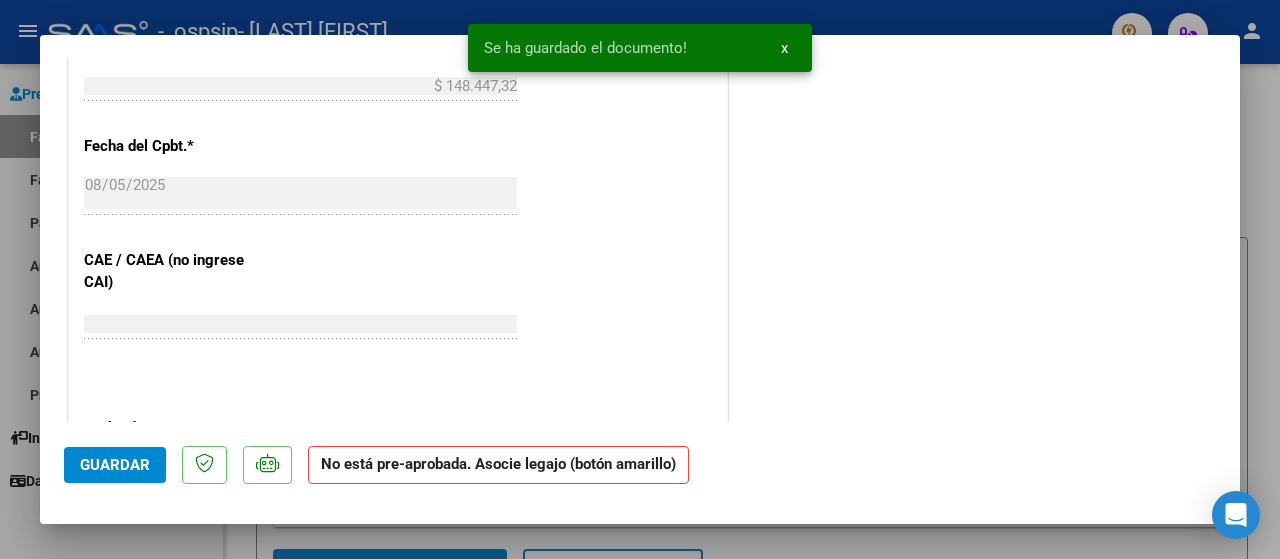 scroll, scrollTop: 1397, scrollLeft: 0, axis: vertical 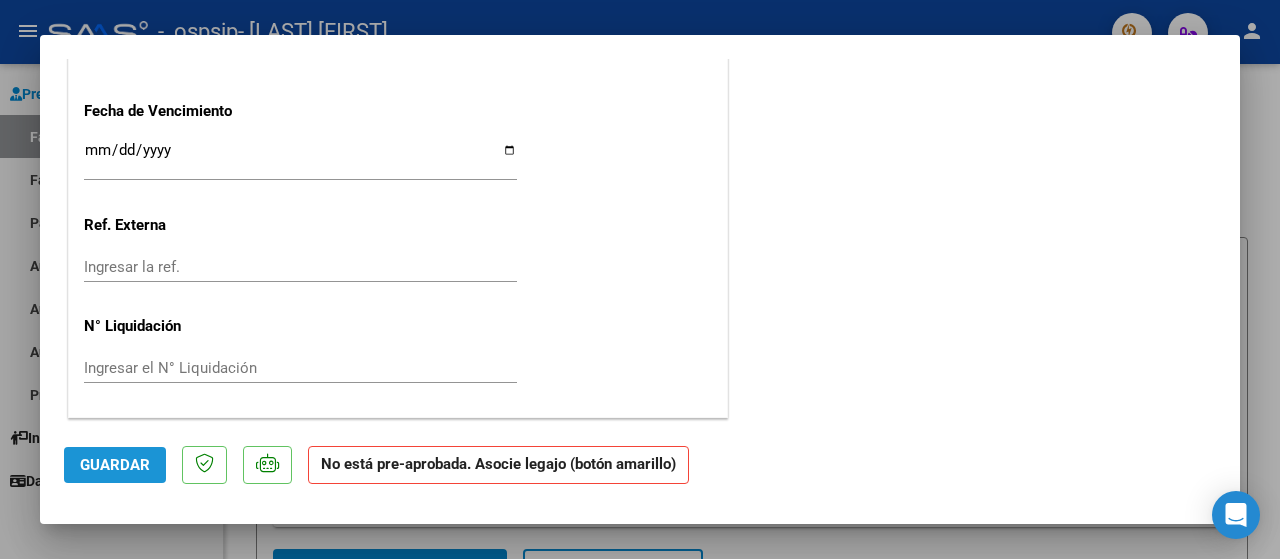 click on "Guardar" 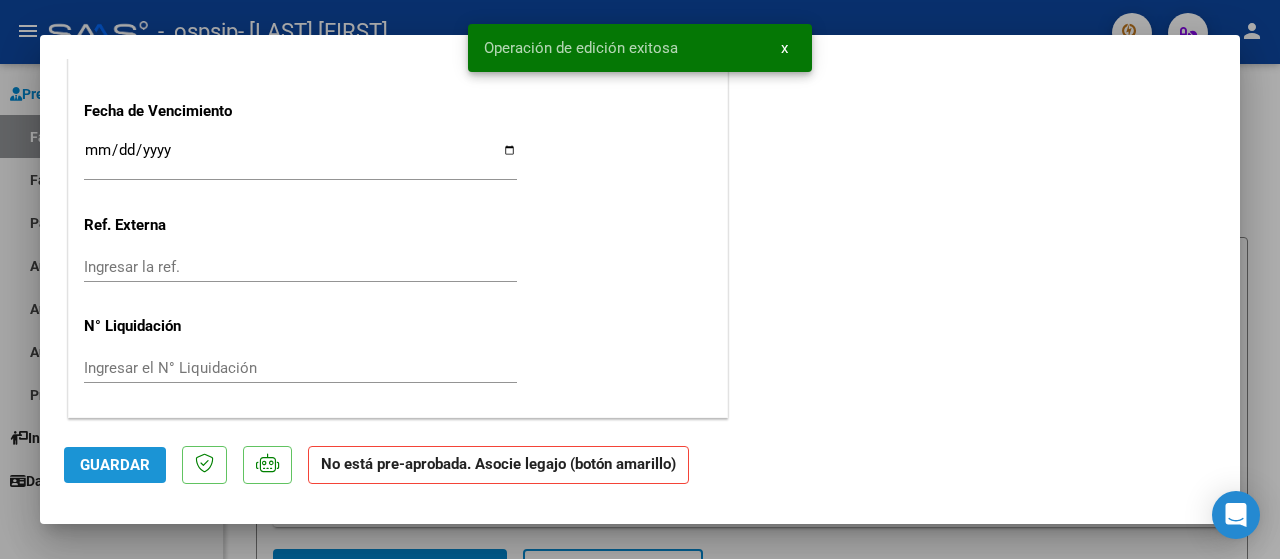 click on "Guardar" 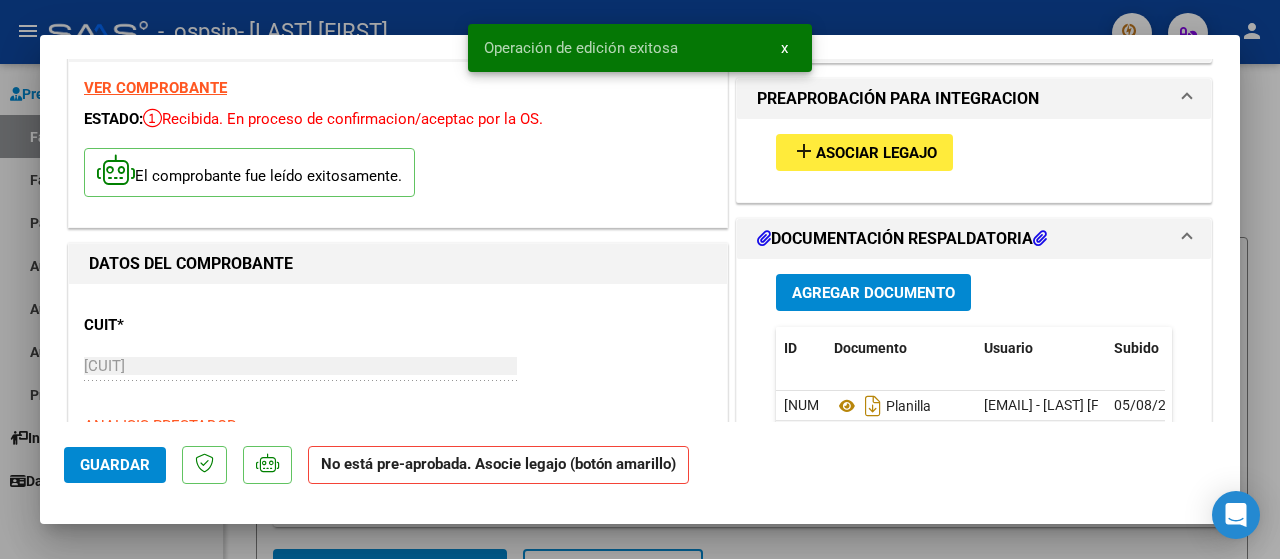scroll, scrollTop: 70, scrollLeft: 0, axis: vertical 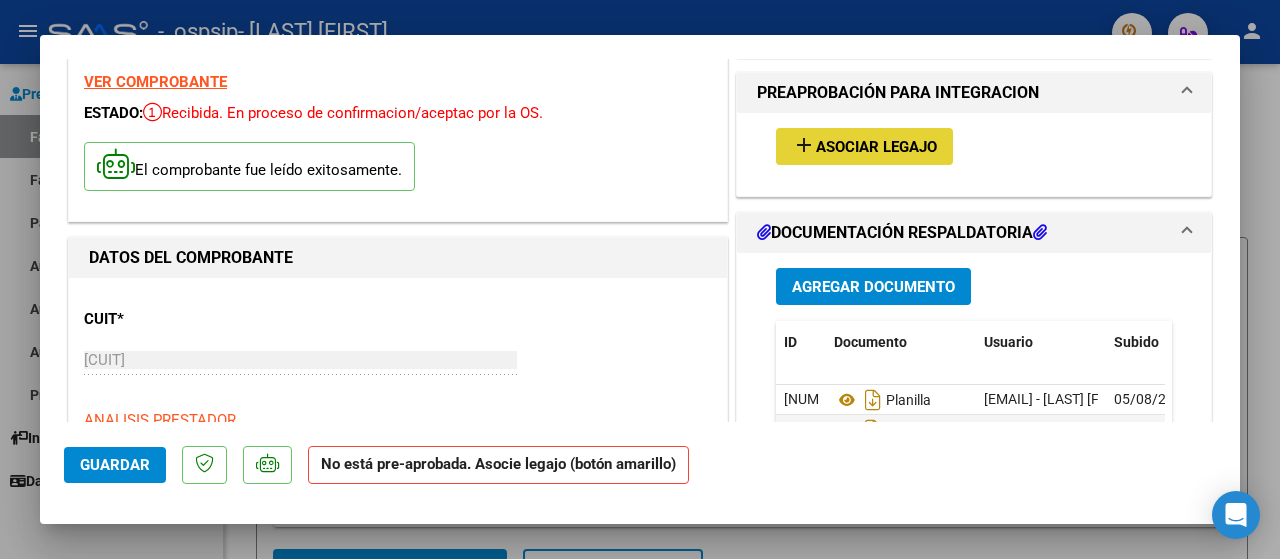 click on "Asociar Legajo" at bounding box center [876, 147] 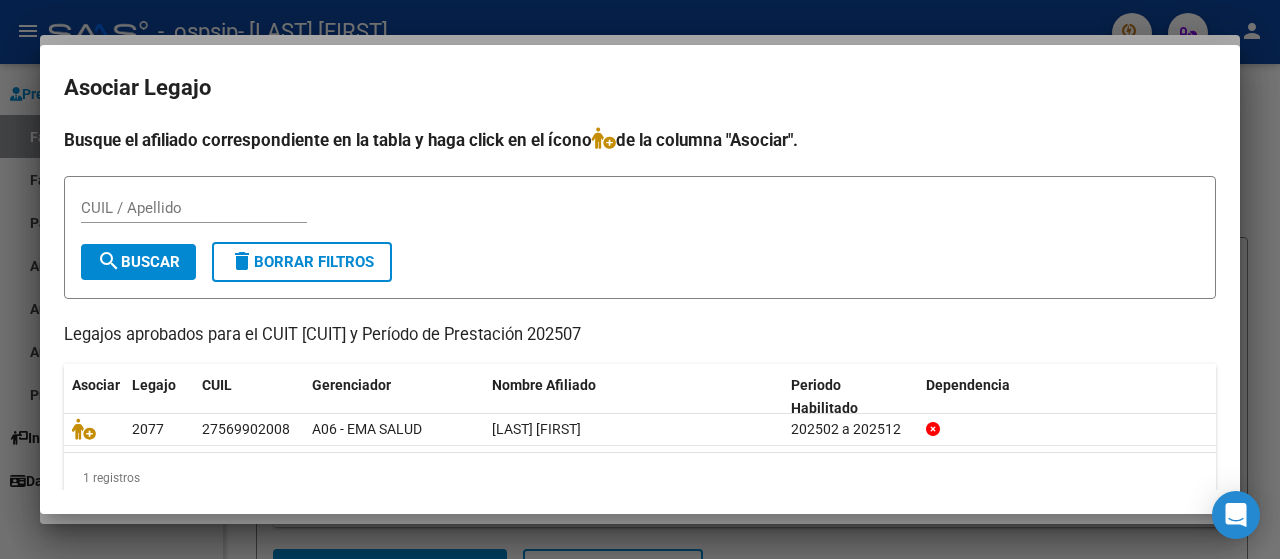 scroll, scrollTop: 30, scrollLeft: 0, axis: vertical 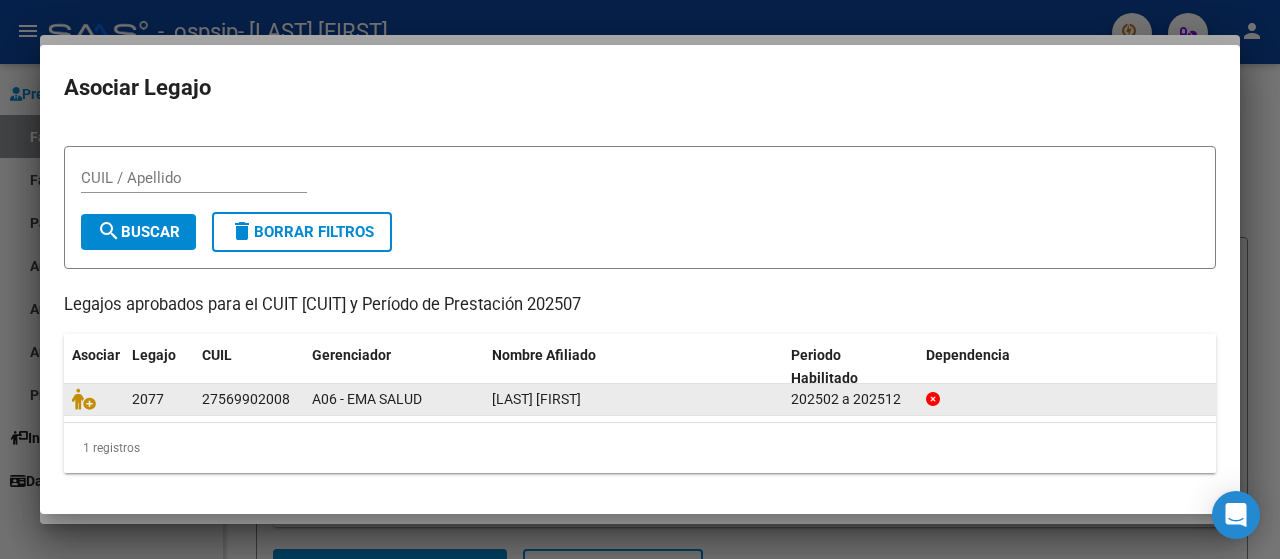 click on "202502 a 202512" 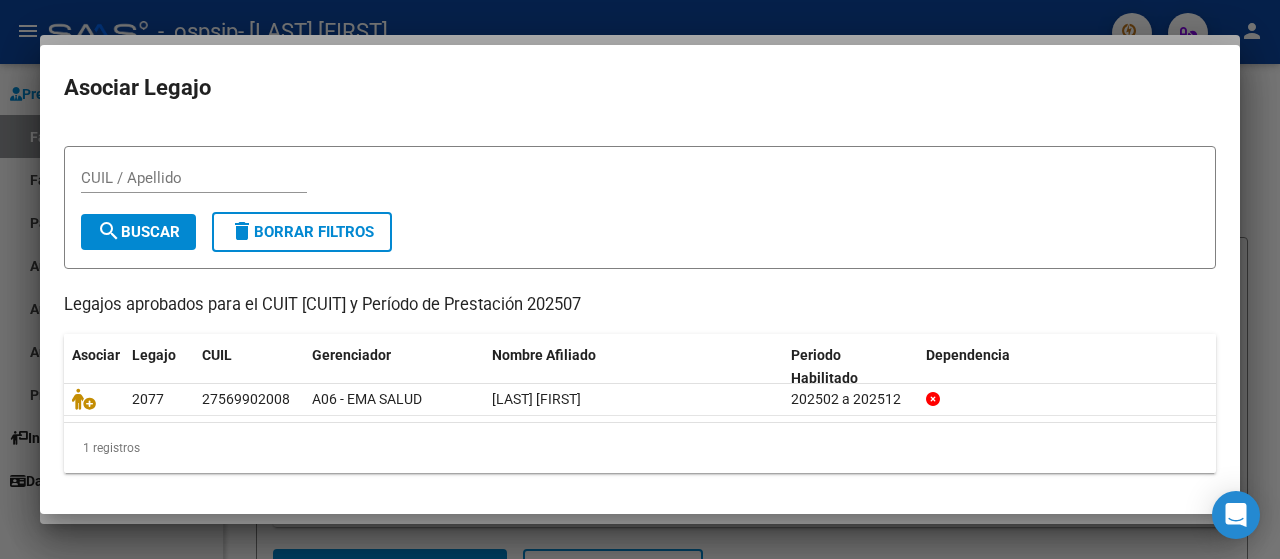 click at bounding box center [640, 279] 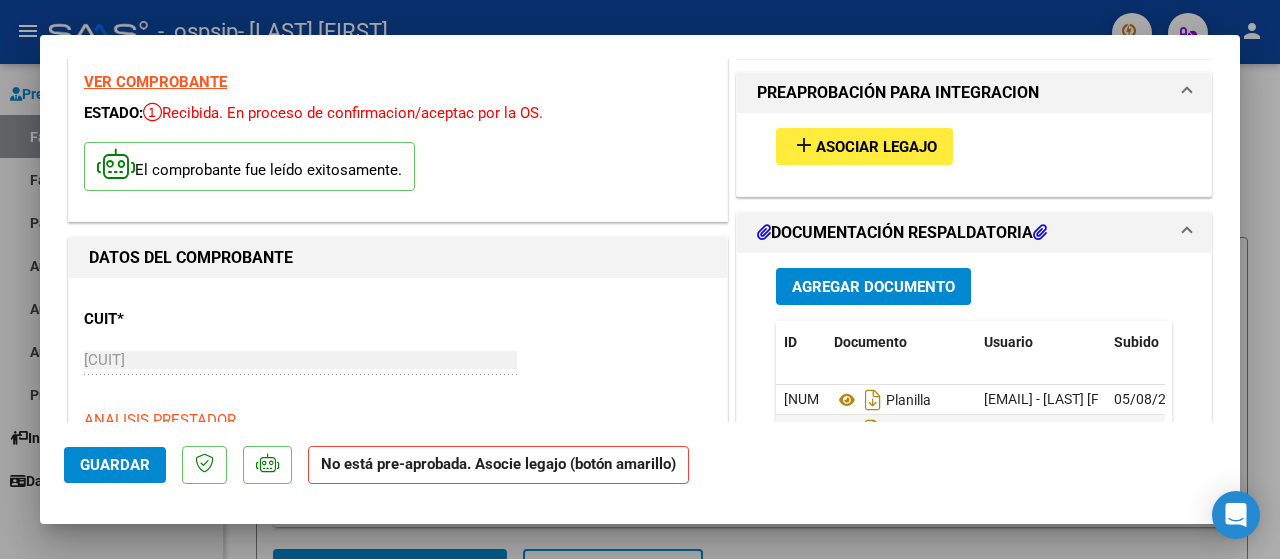 click at bounding box center (640, 279) 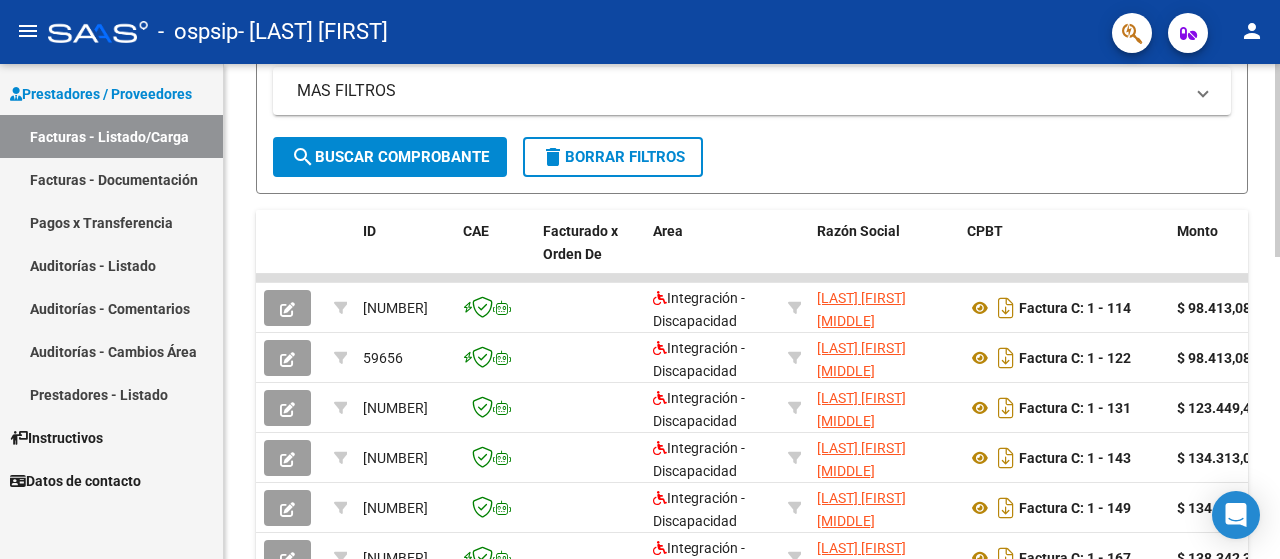 scroll, scrollTop: 773, scrollLeft: 0, axis: vertical 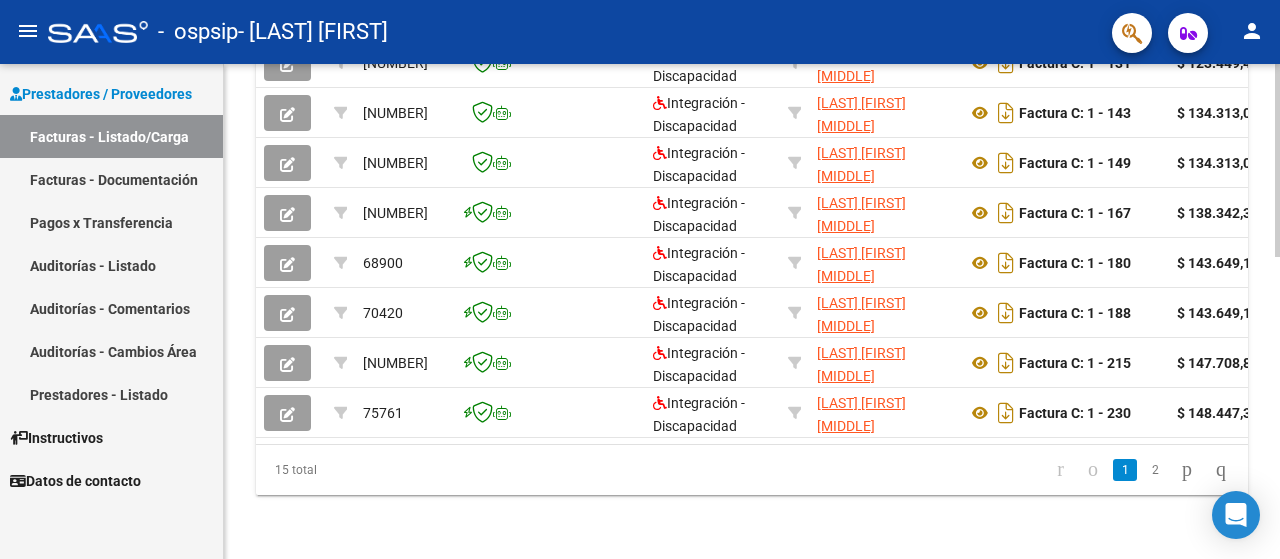 click 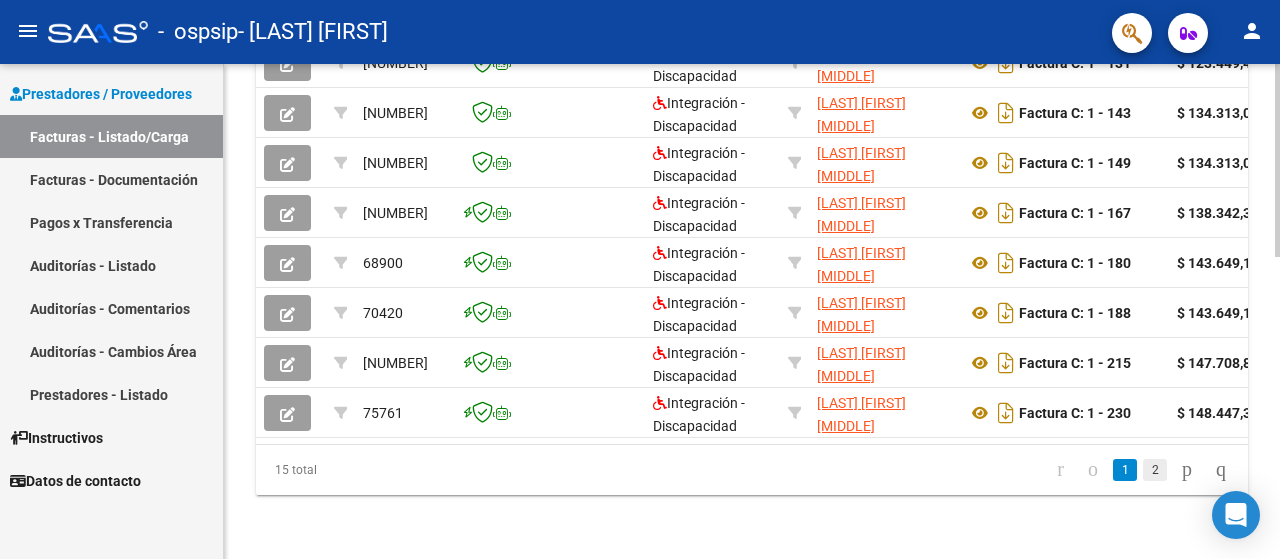 click on "2" 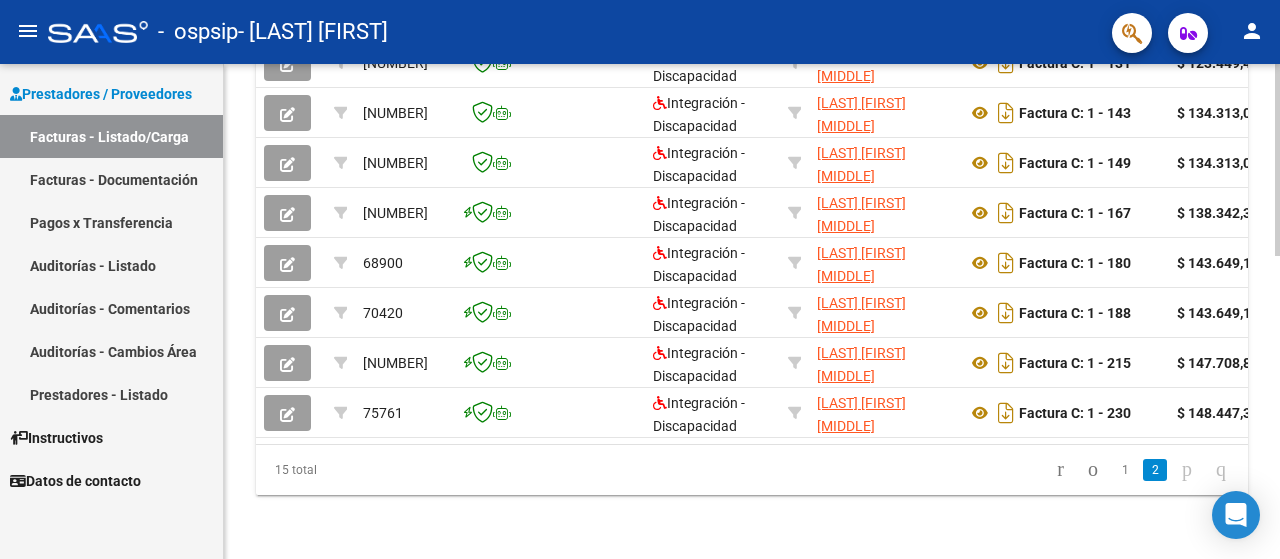 scroll, scrollTop: 523, scrollLeft: 0, axis: vertical 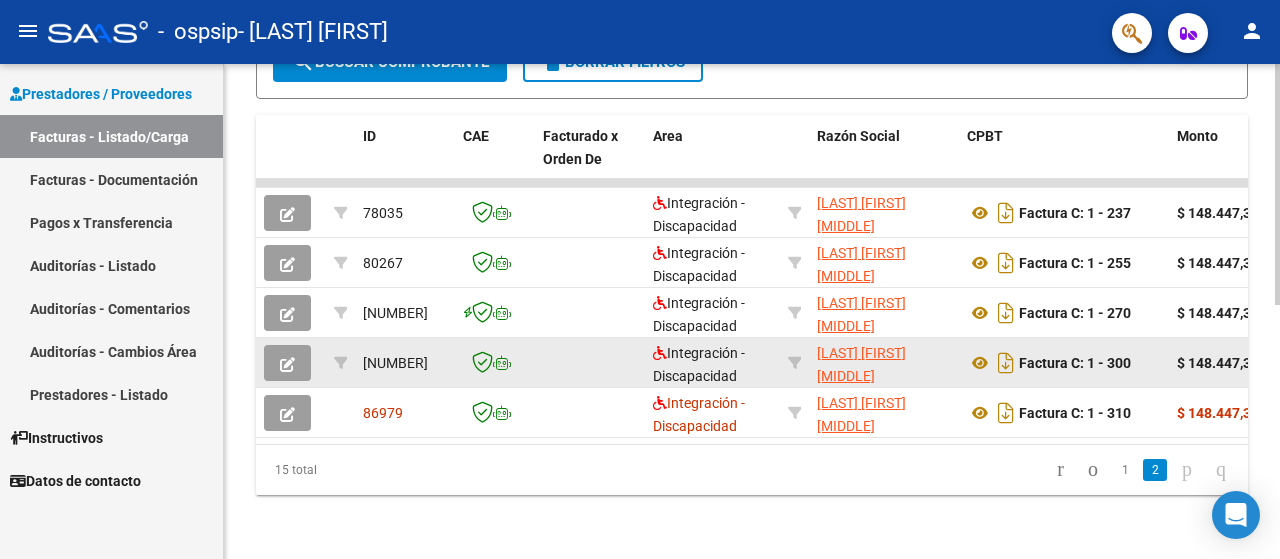 click 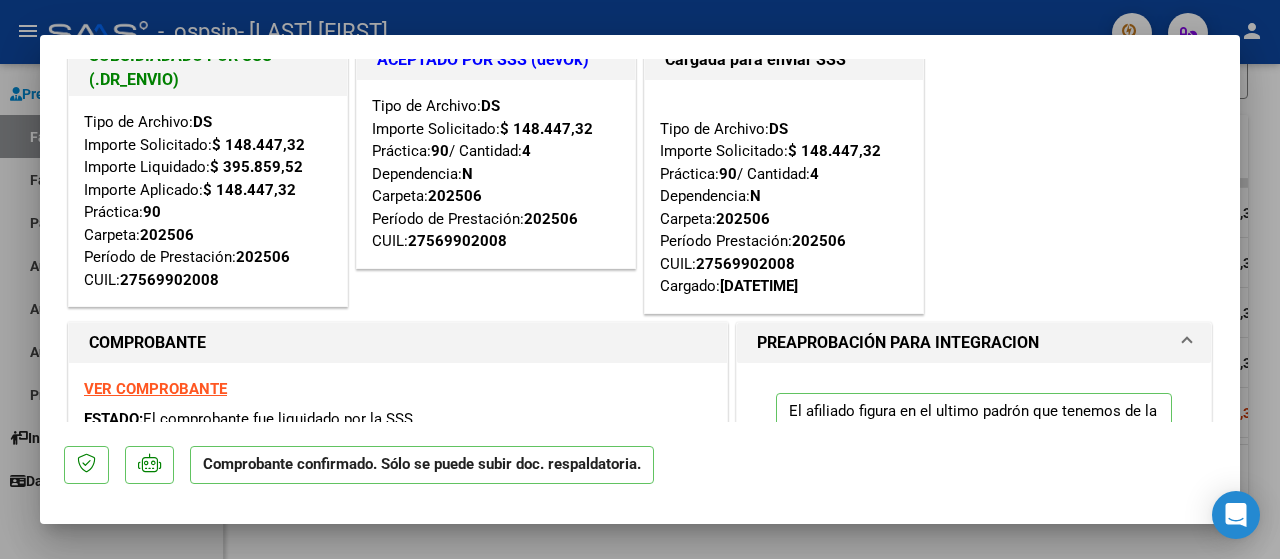 scroll, scrollTop: 0, scrollLeft: 0, axis: both 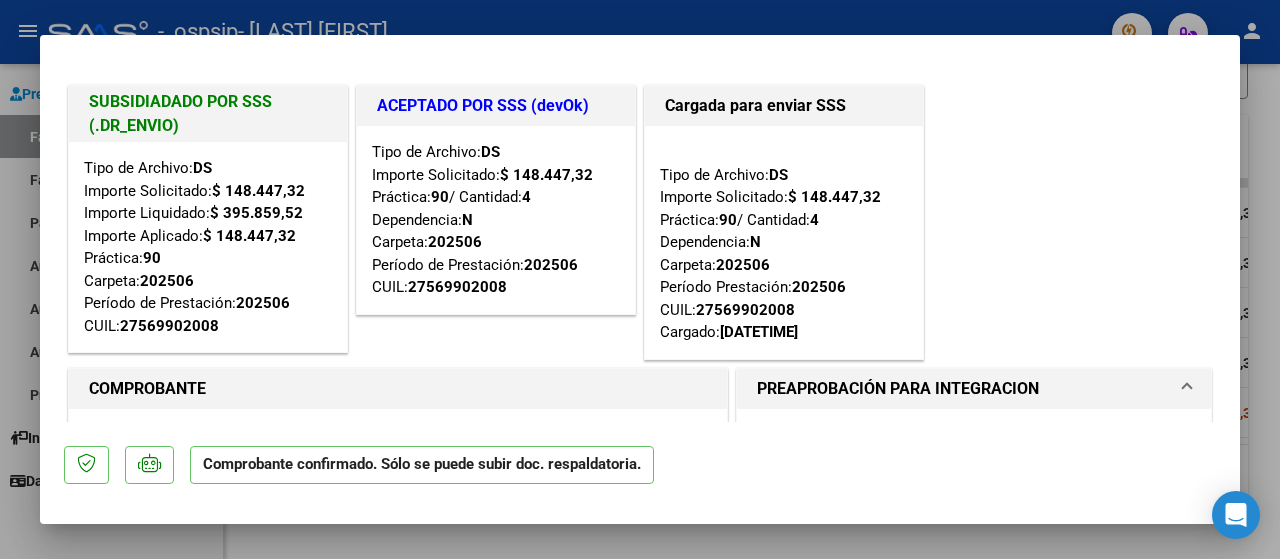 click at bounding box center (640, 279) 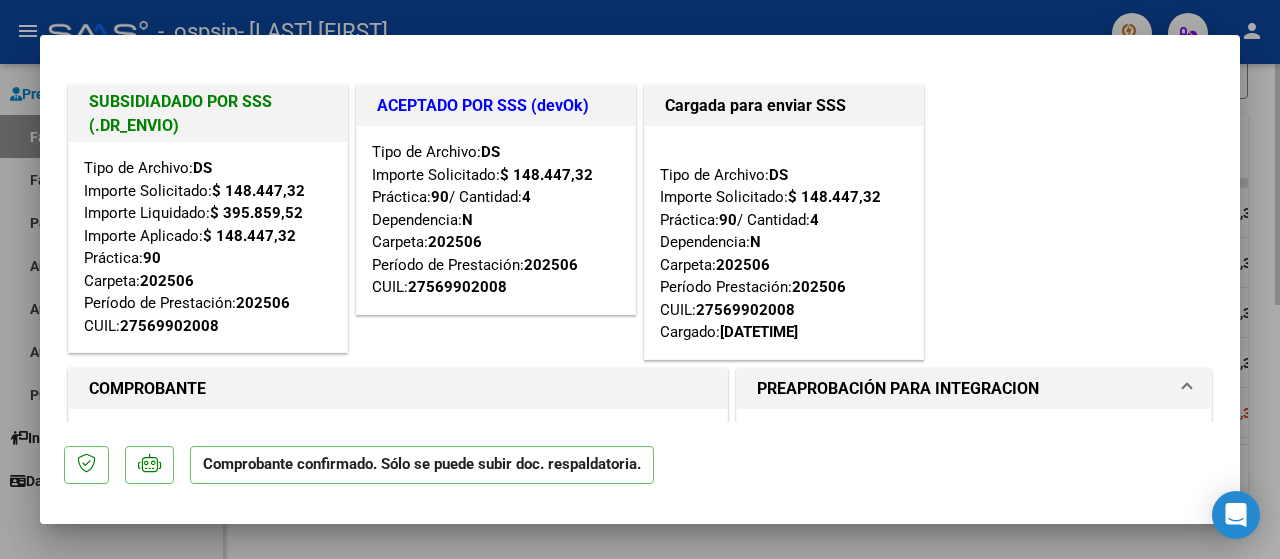 type 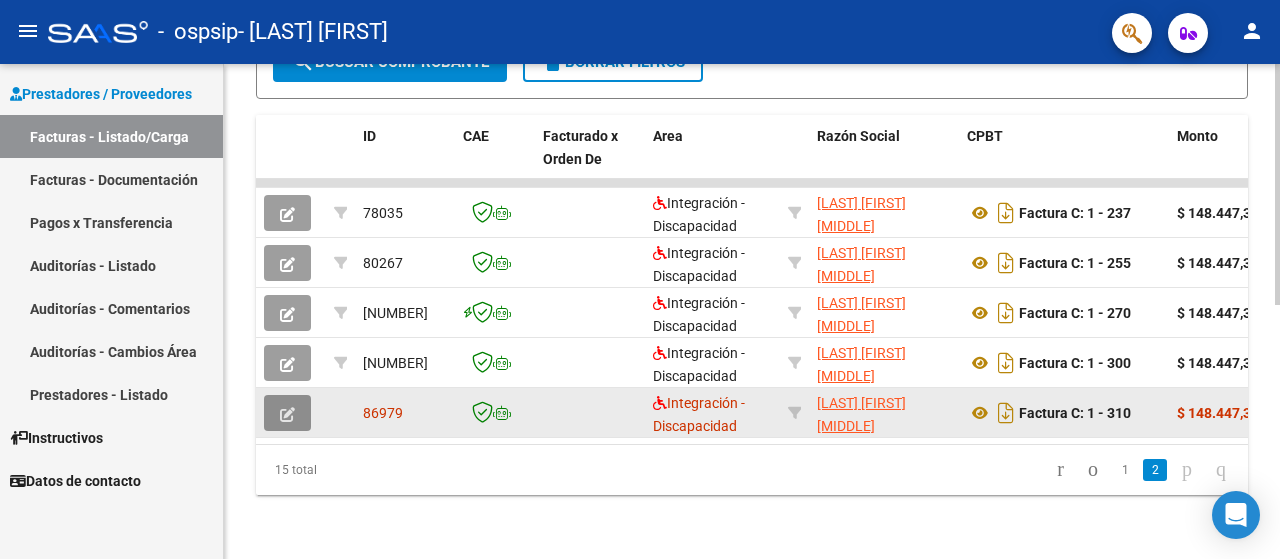 click 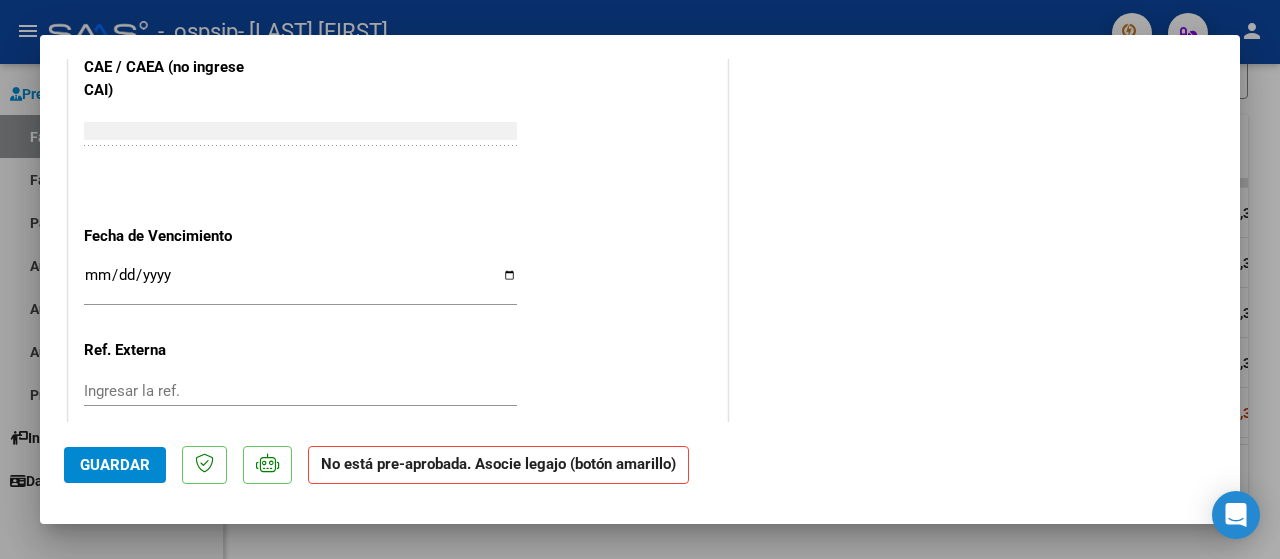 scroll, scrollTop: 1323, scrollLeft: 0, axis: vertical 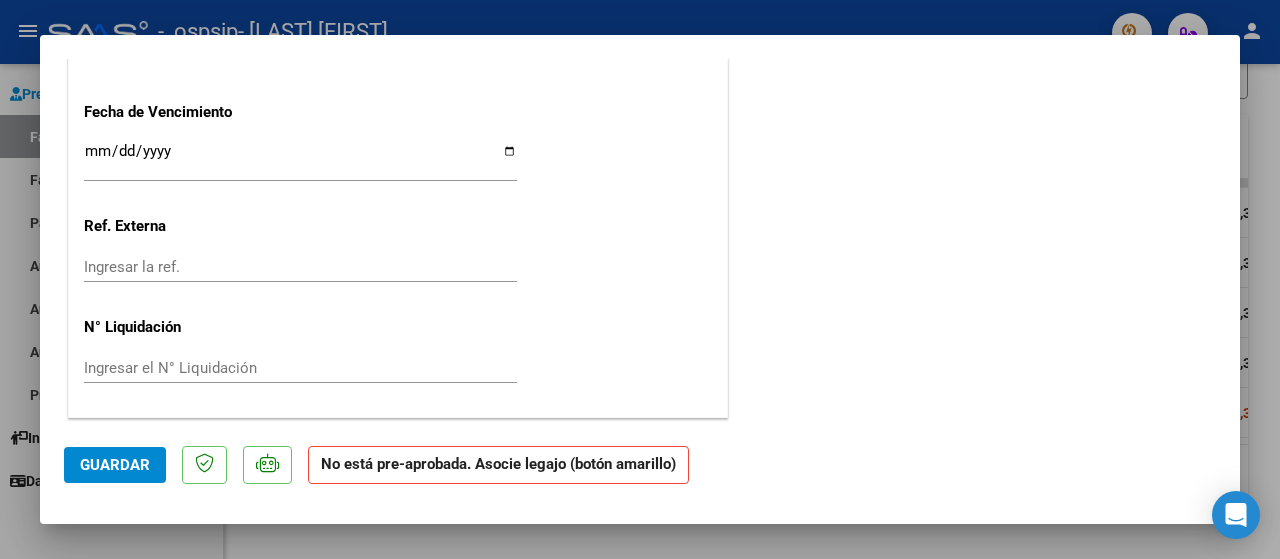 click at bounding box center [640, 279] 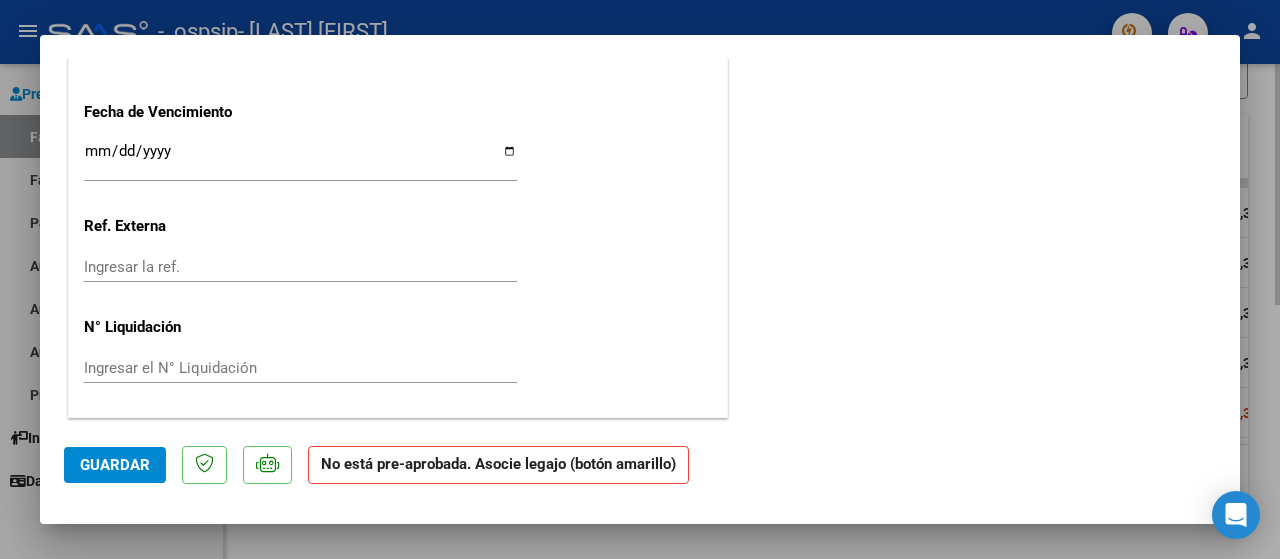 type 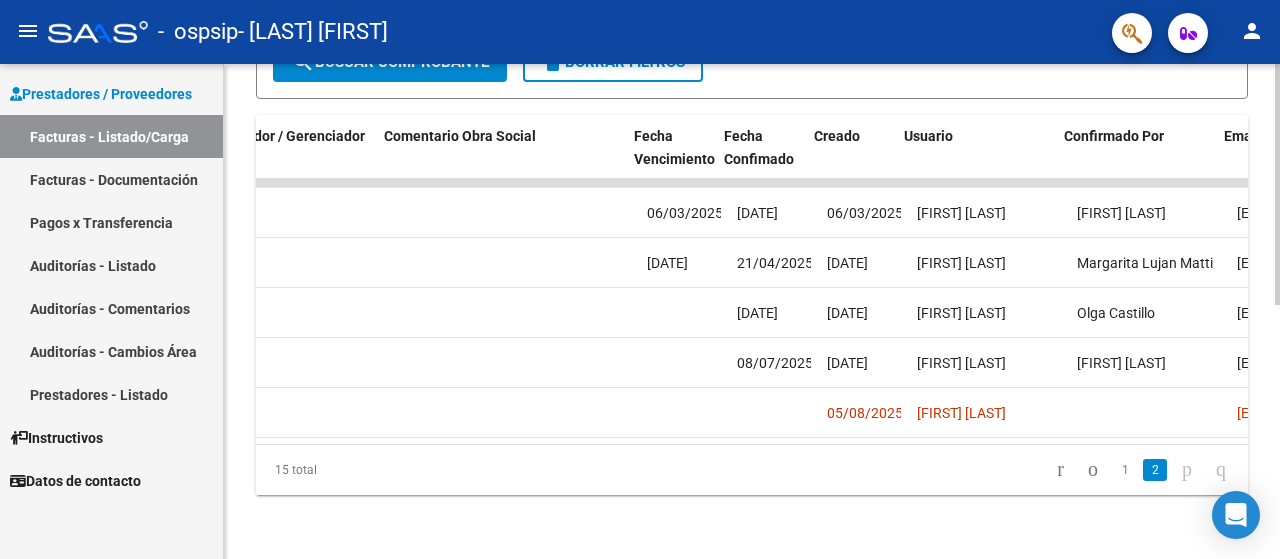 scroll, scrollTop: 0, scrollLeft: 0, axis: both 